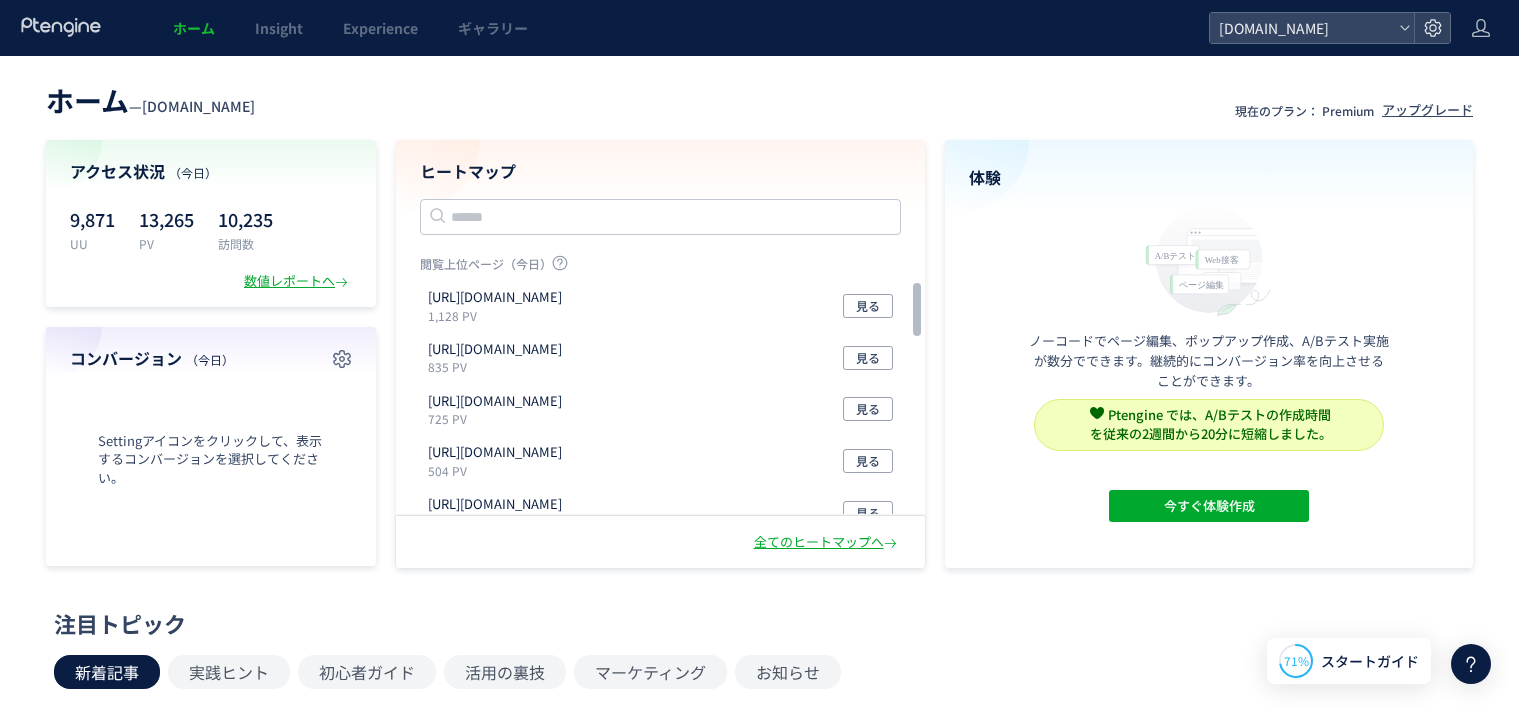 scroll, scrollTop: 0, scrollLeft: 0, axis: both 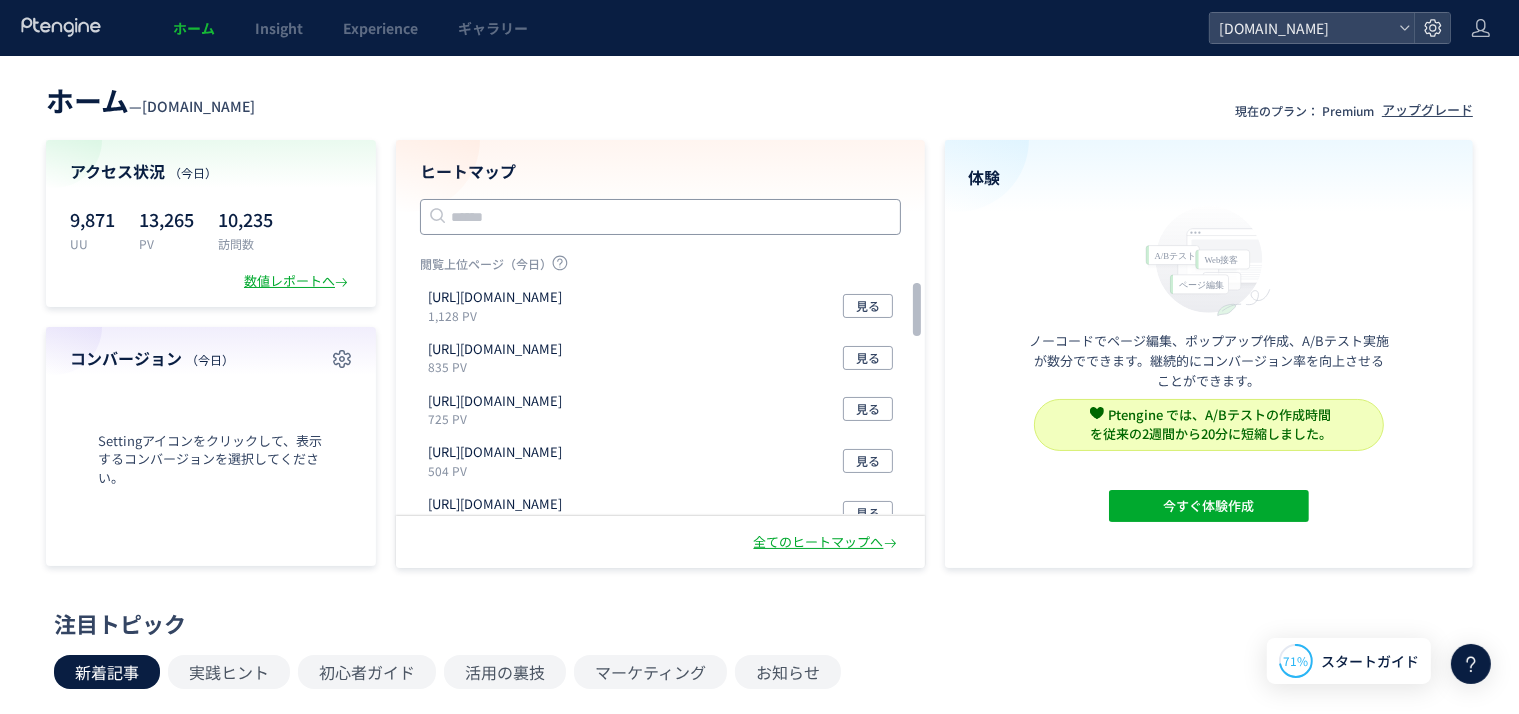 click 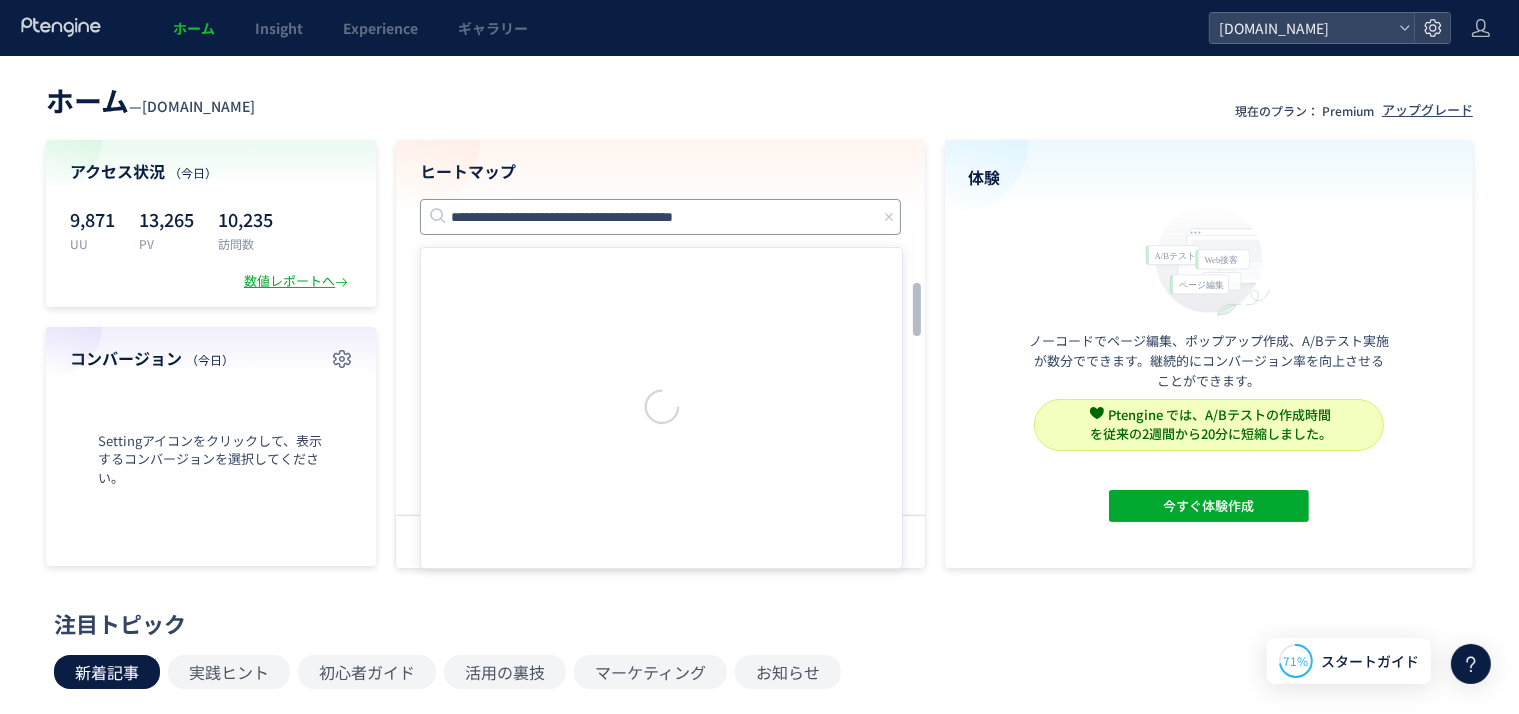type on "**********" 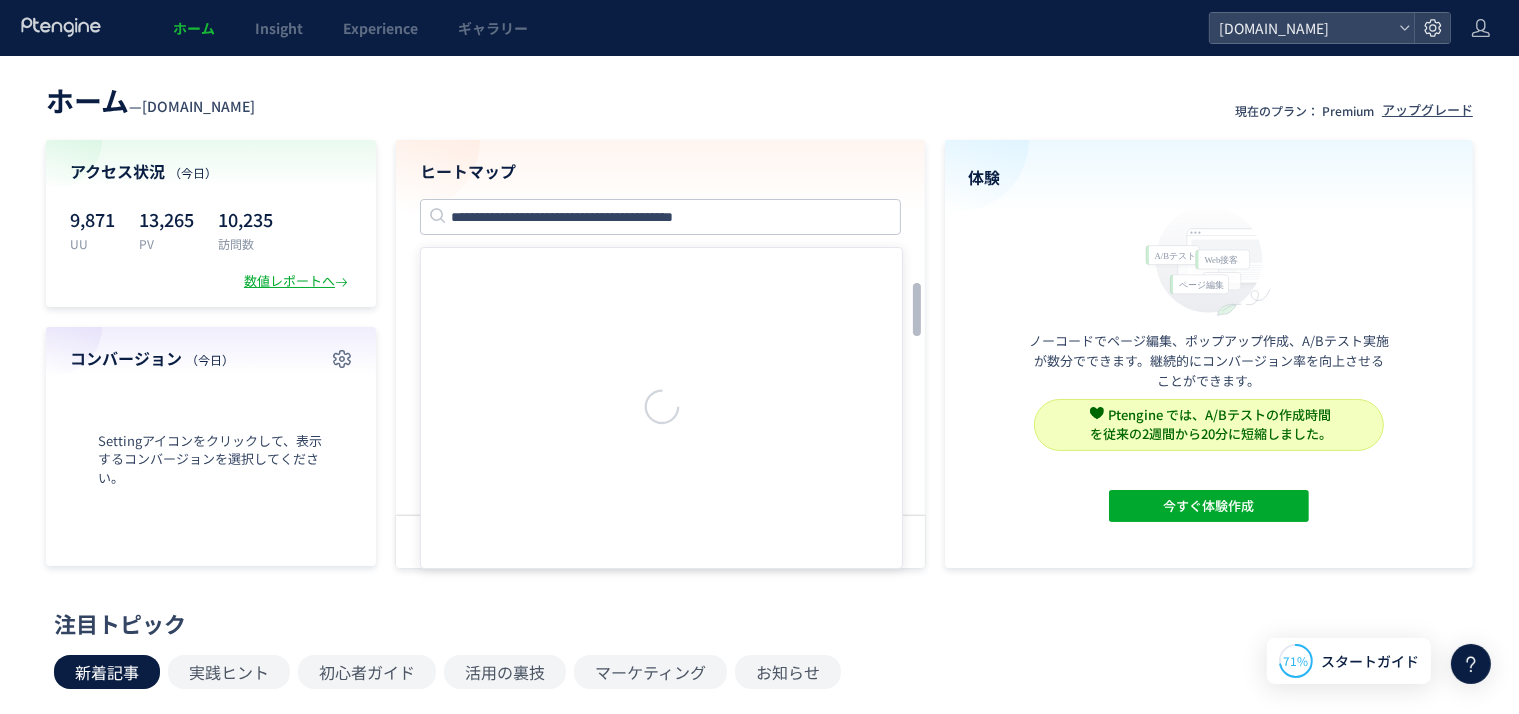 type 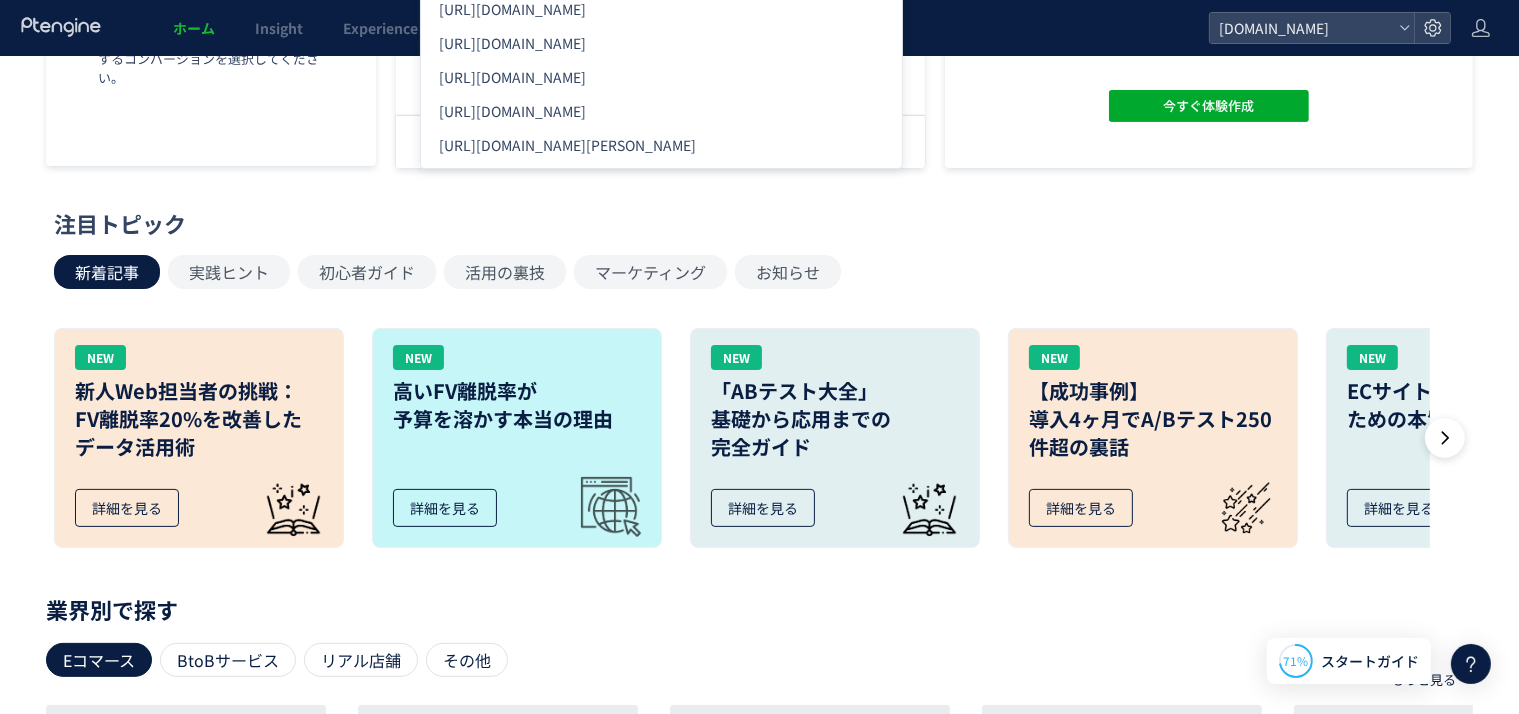 scroll, scrollTop: 0, scrollLeft: 0, axis: both 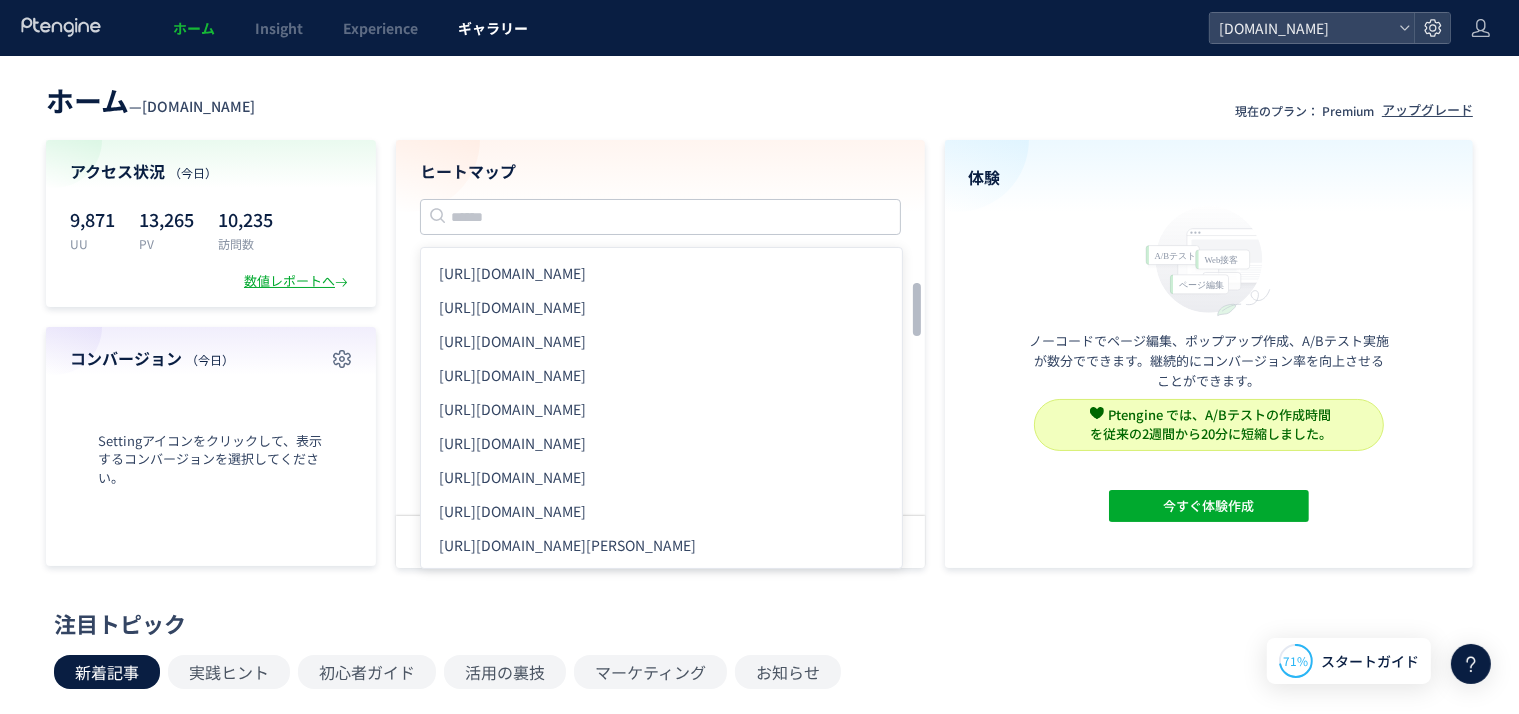 click on "ギャラリー" at bounding box center (493, 28) 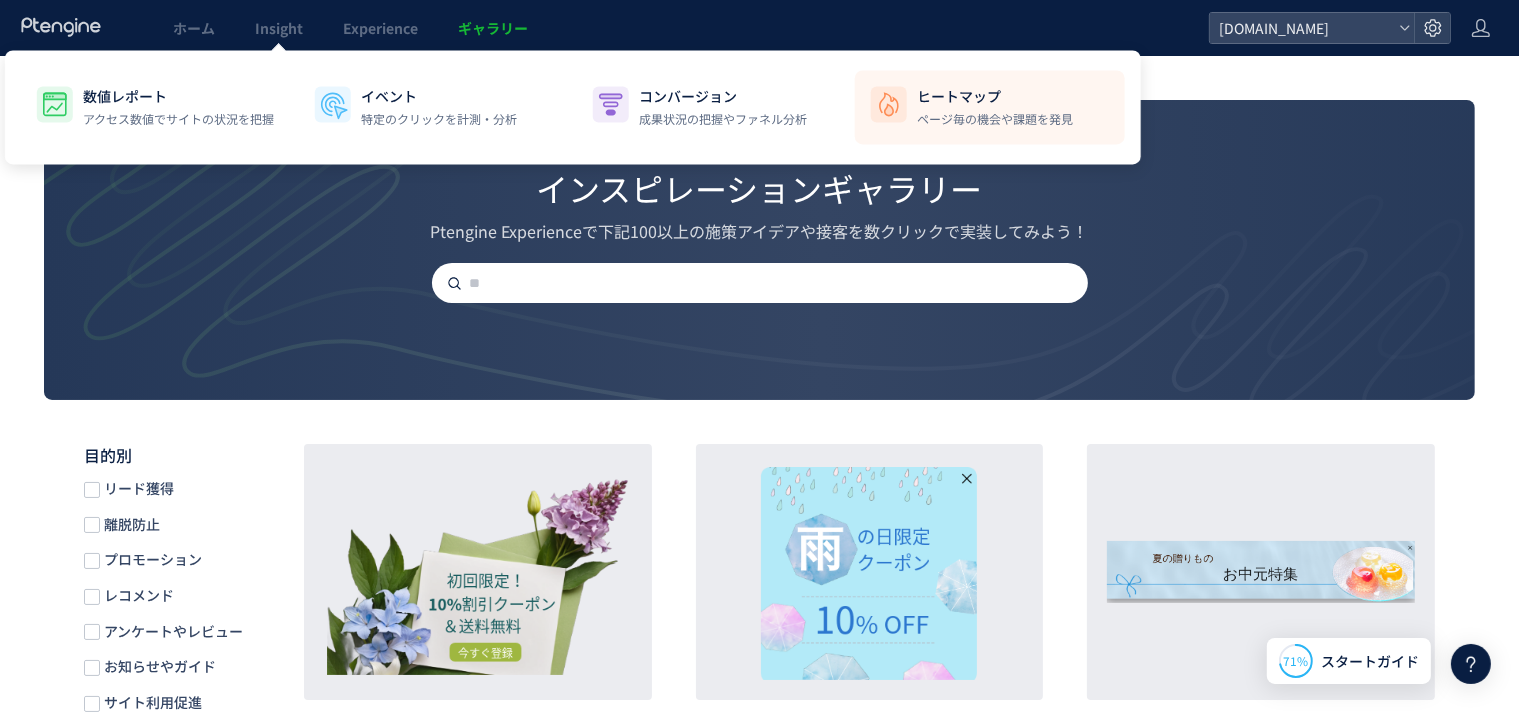 click on "ページ毎の機会や課題を発見" at bounding box center [995, 119] 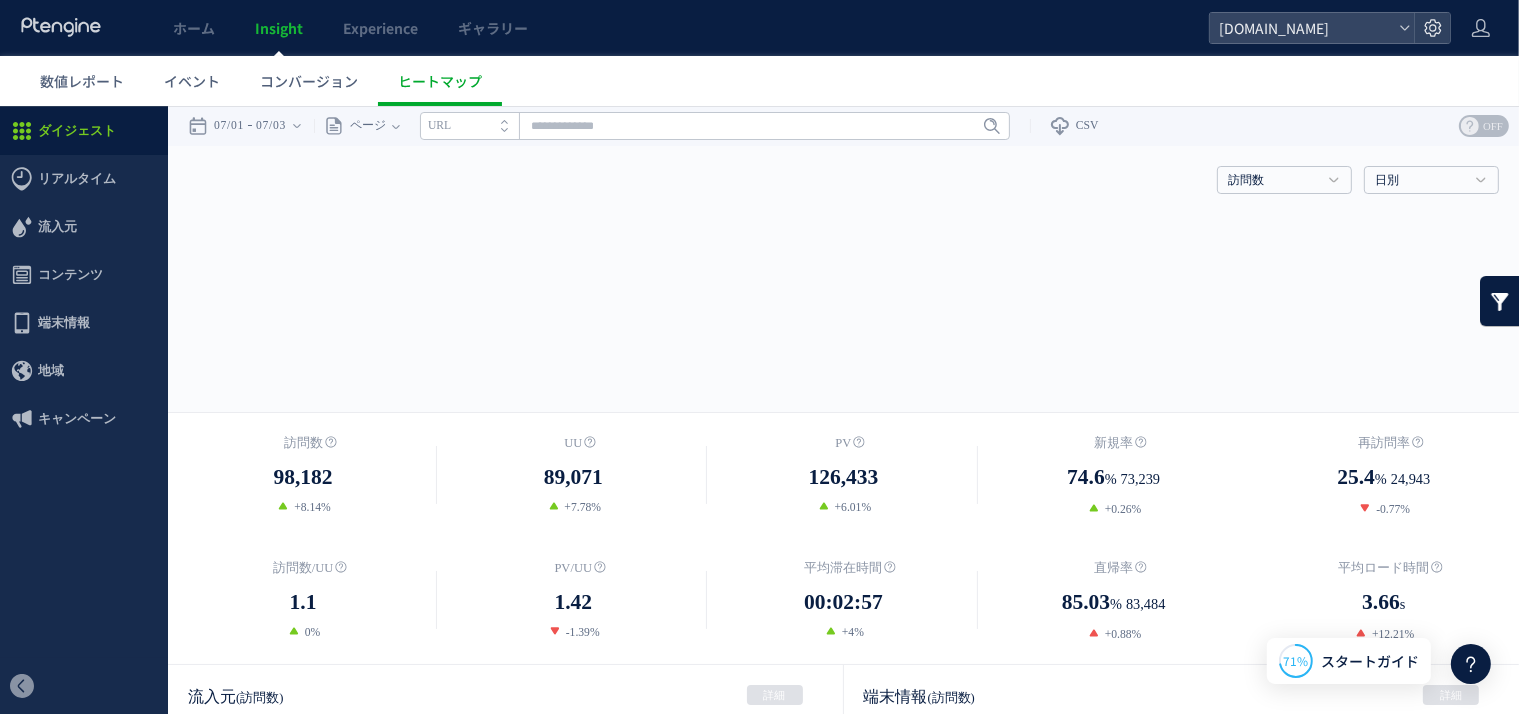 scroll, scrollTop: 0, scrollLeft: 0, axis: both 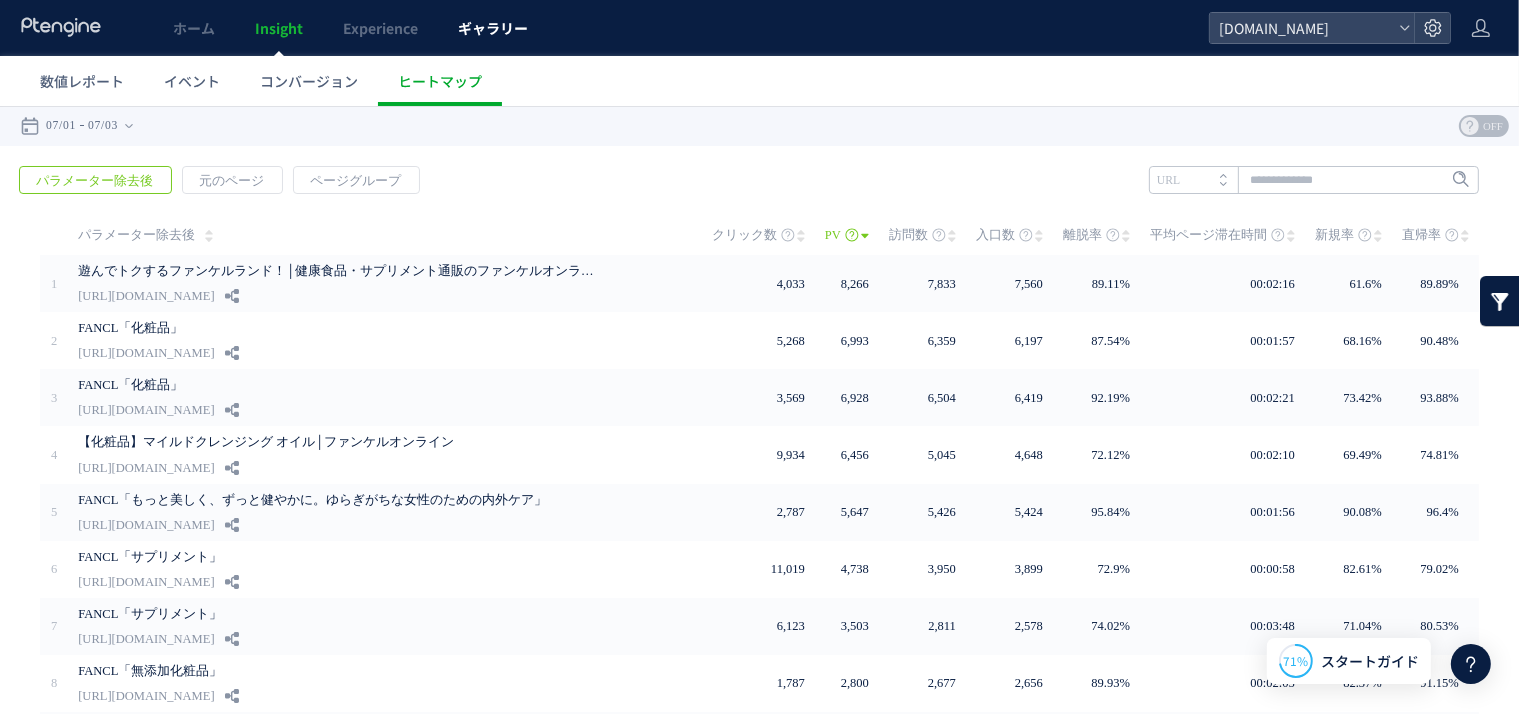 click on "ギャラリー" at bounding box center (493, 28) 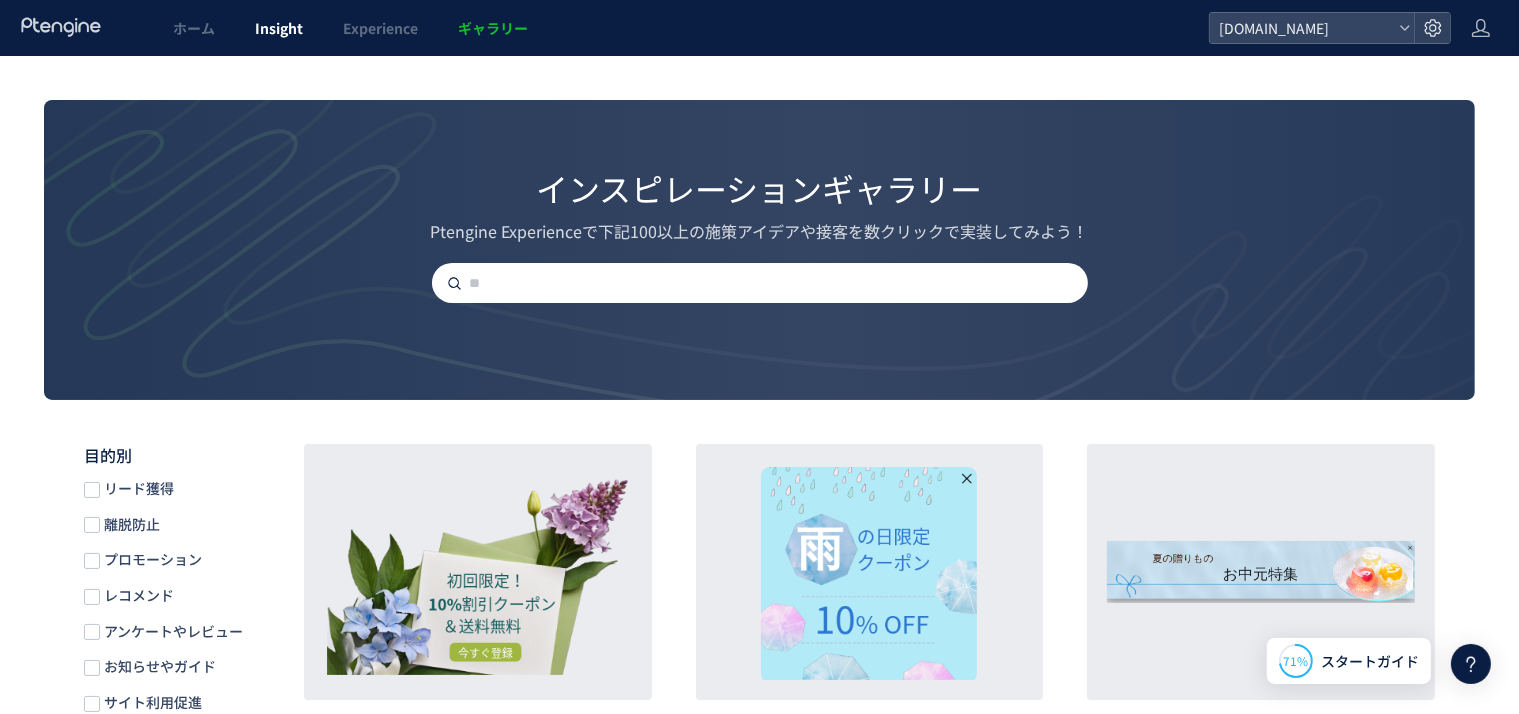 click on "Insight" 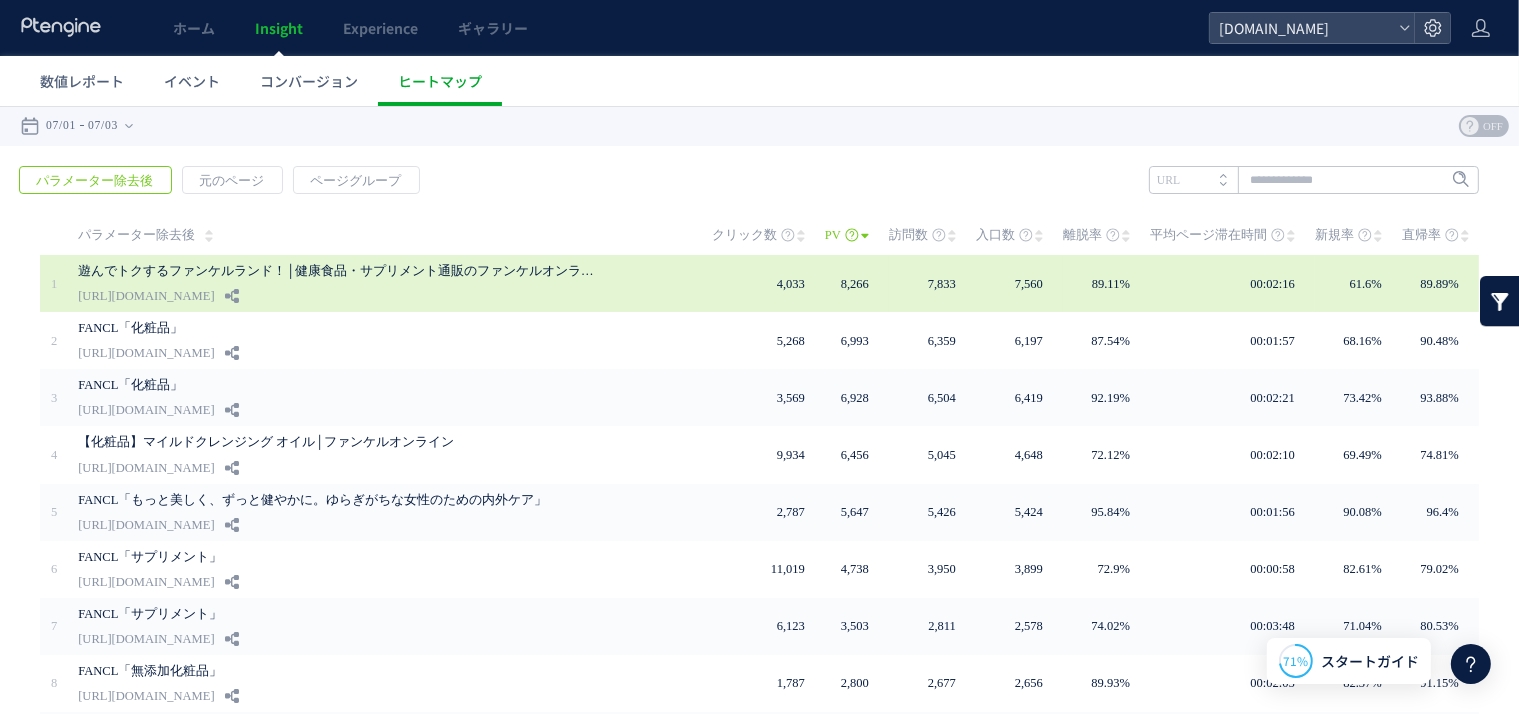 scroll, scrollTop: 0, scrollLeft: 0, axis: both 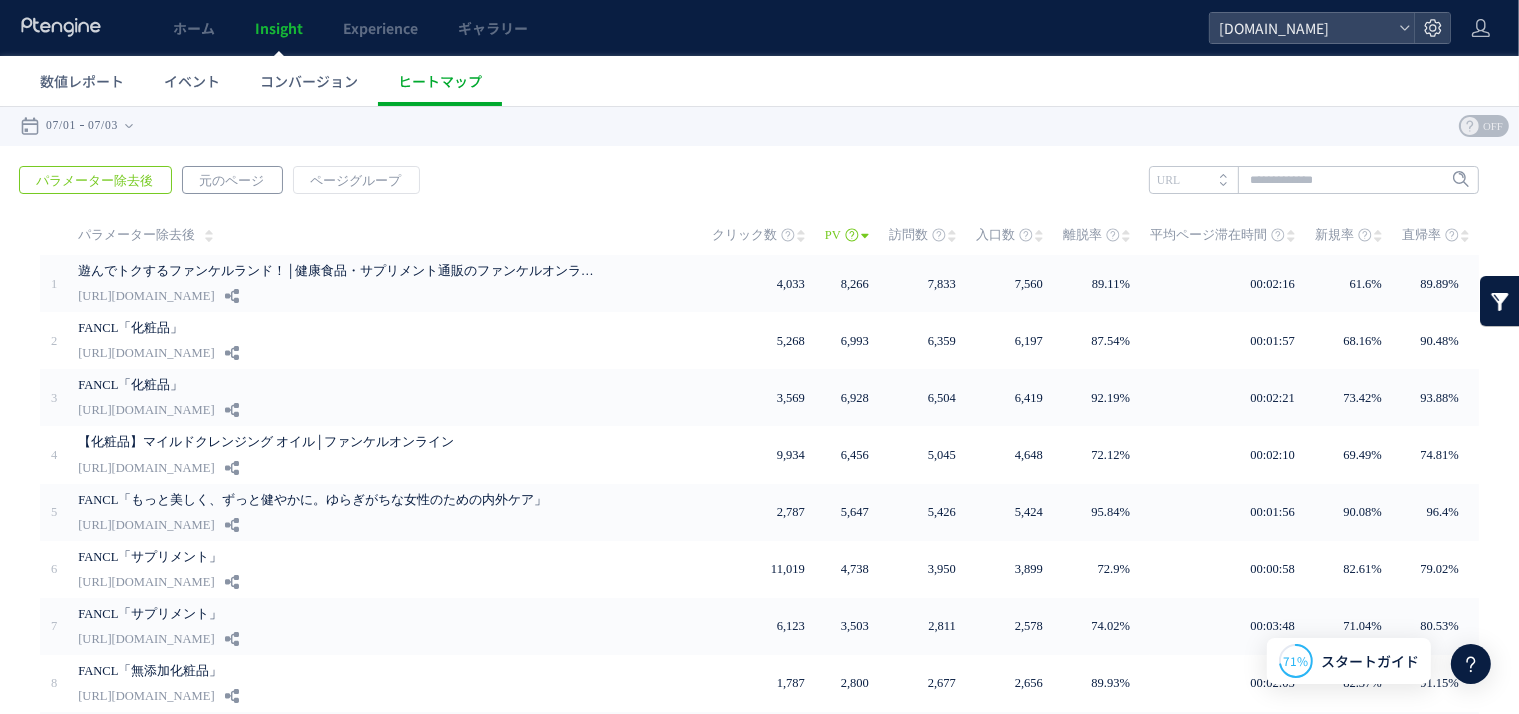 click on "元のページ" at bounding box center (231, 180) 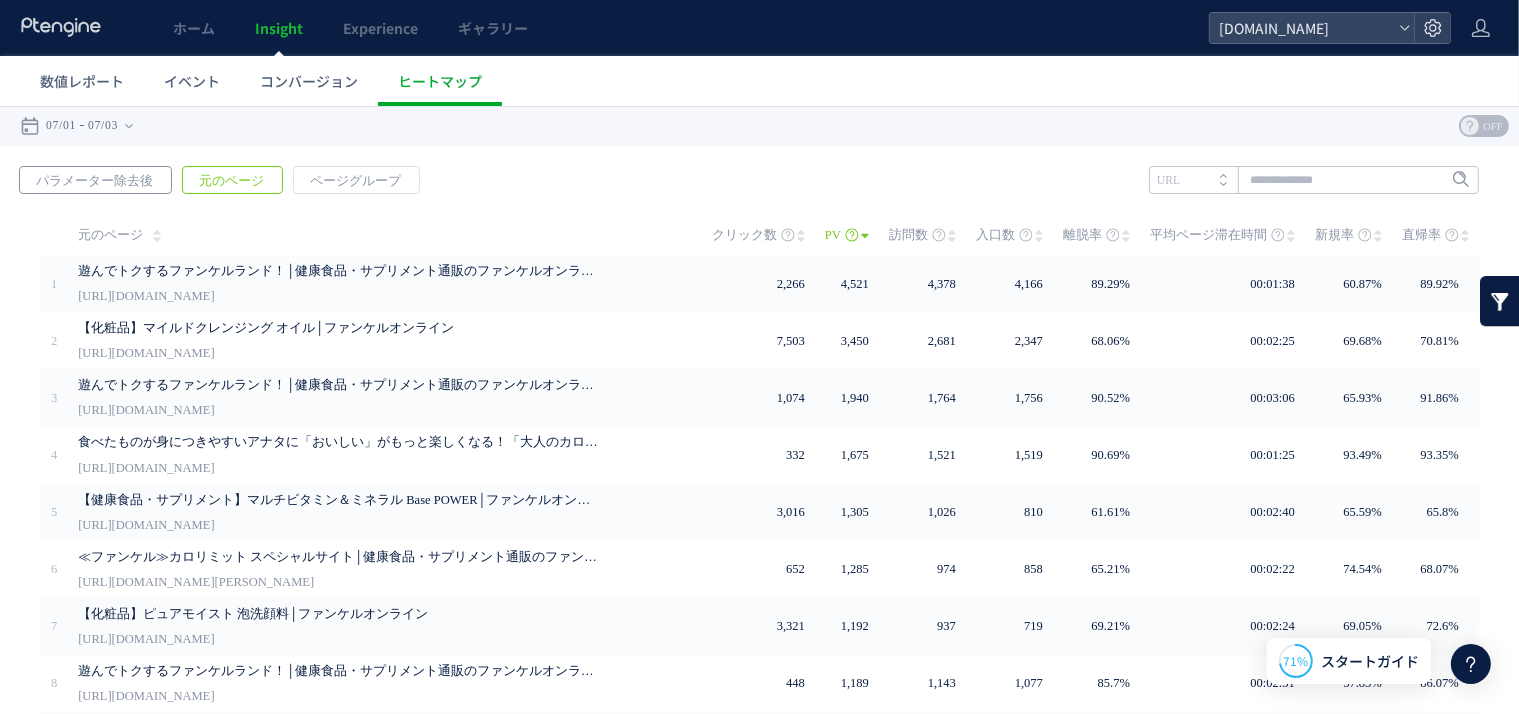 click on "パラメーター除去後" at bounding box center [94, 180] 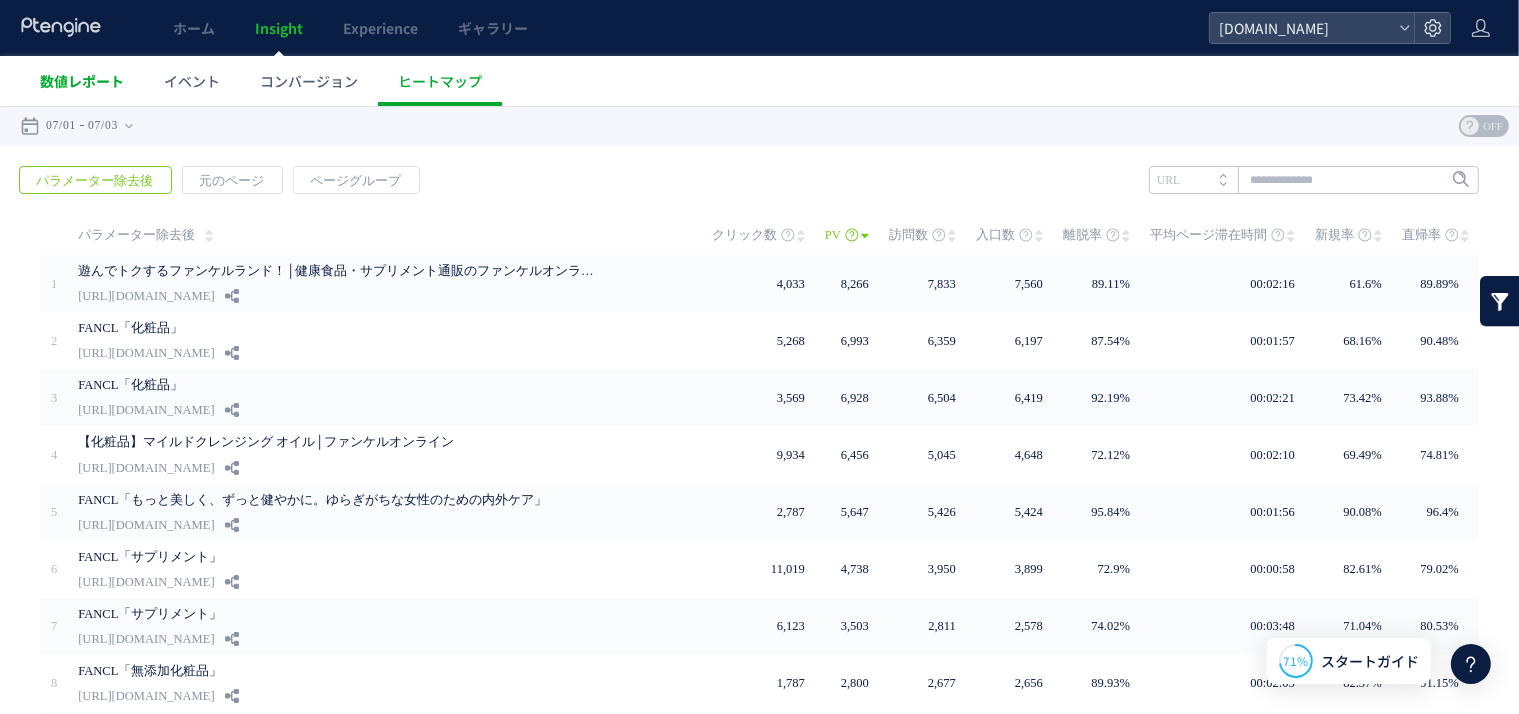 click on "数値レポート" at bounding box center (82, 81) 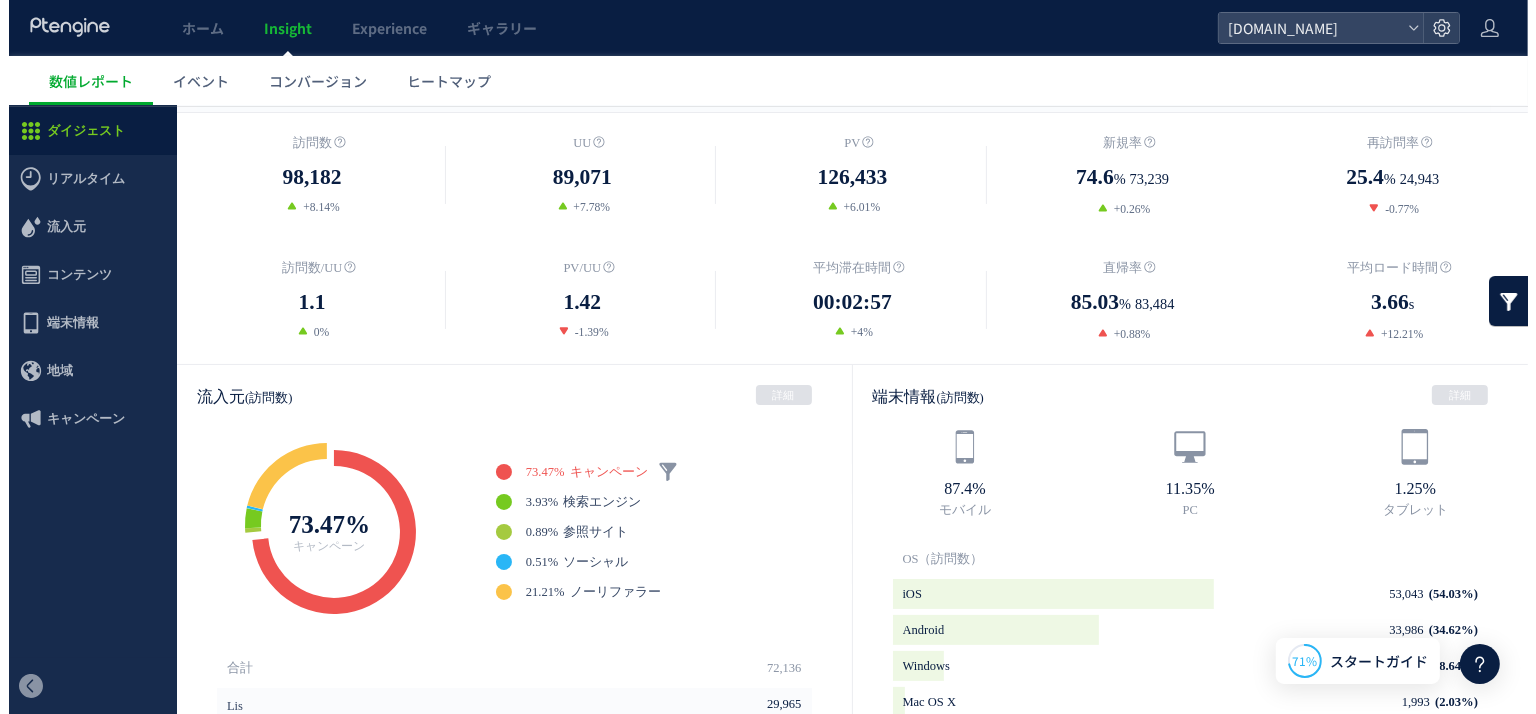 scroll, scrollTop: 100, scrollLeft: 0, axis: vertical 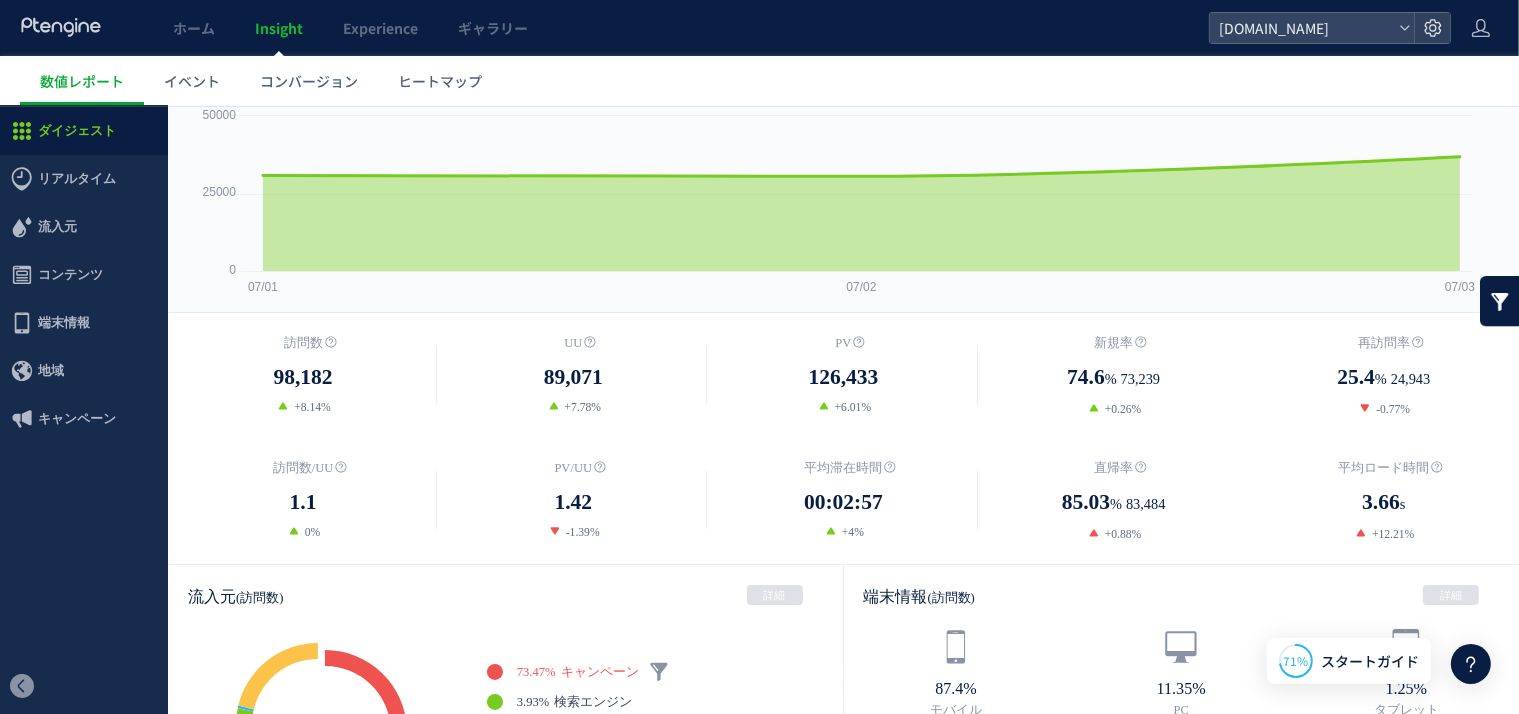 click on "Insight" at bounding box center [279, 28] 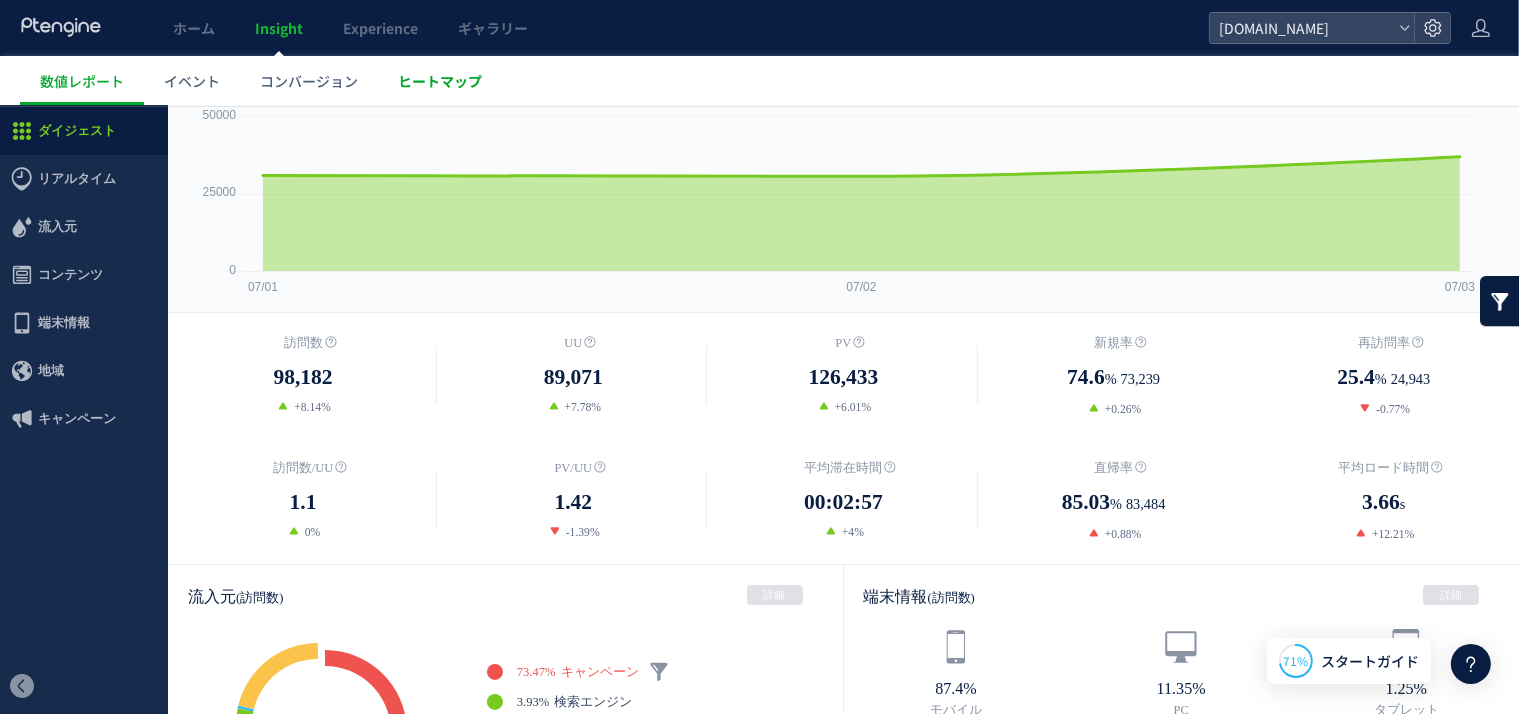 click on "ヒートマップ" at bounding box center [440, 81] 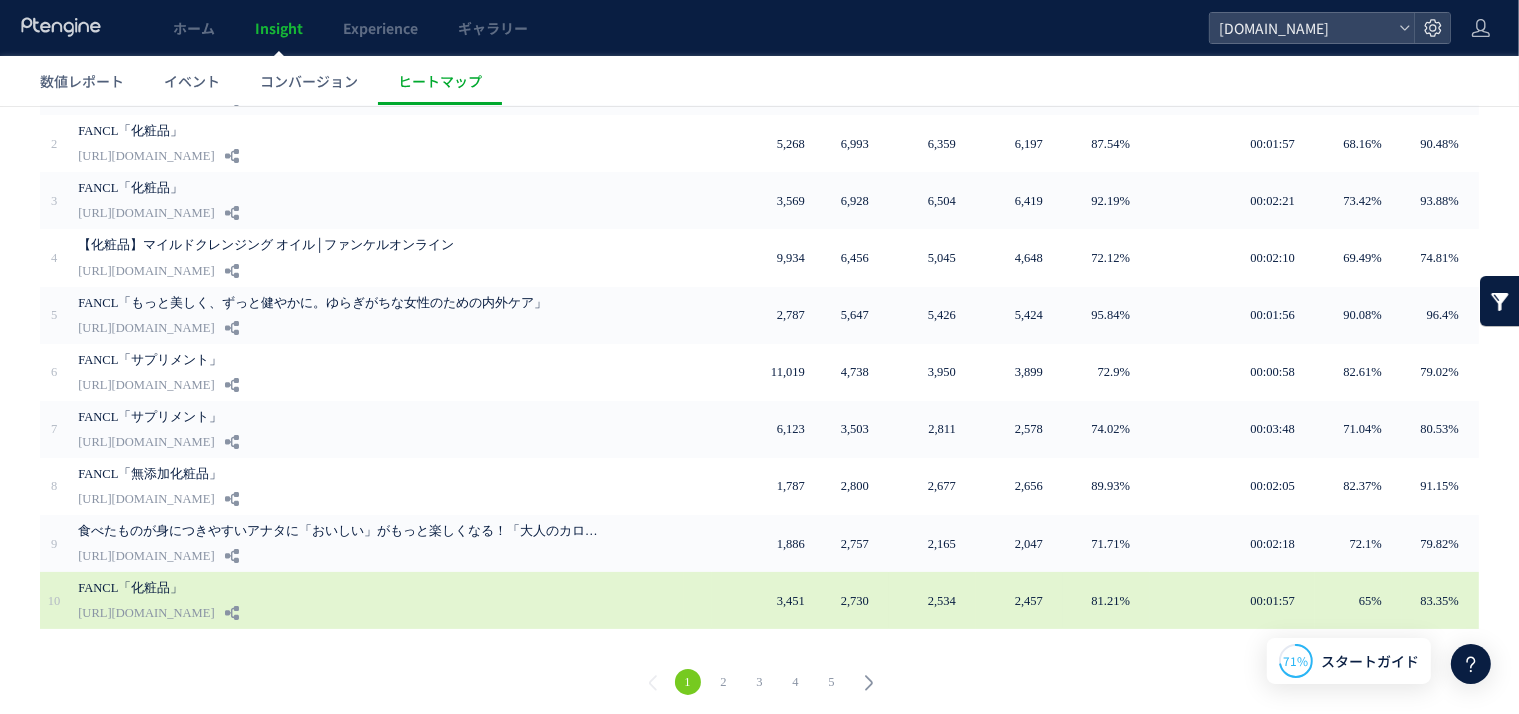 scroll, scrollTop: 0, scrollLeft: 0, axis: both 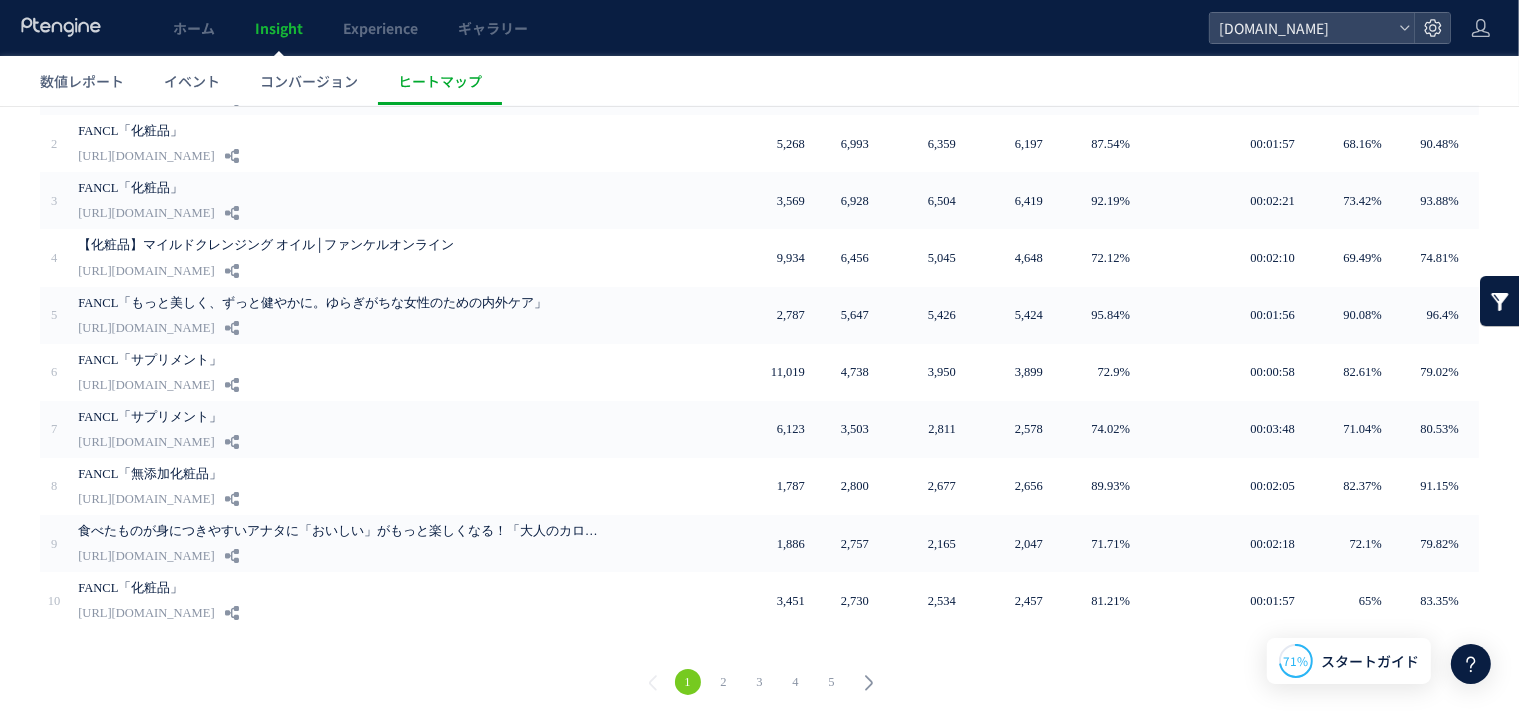 click on "2" at bounding box center (724, 681) 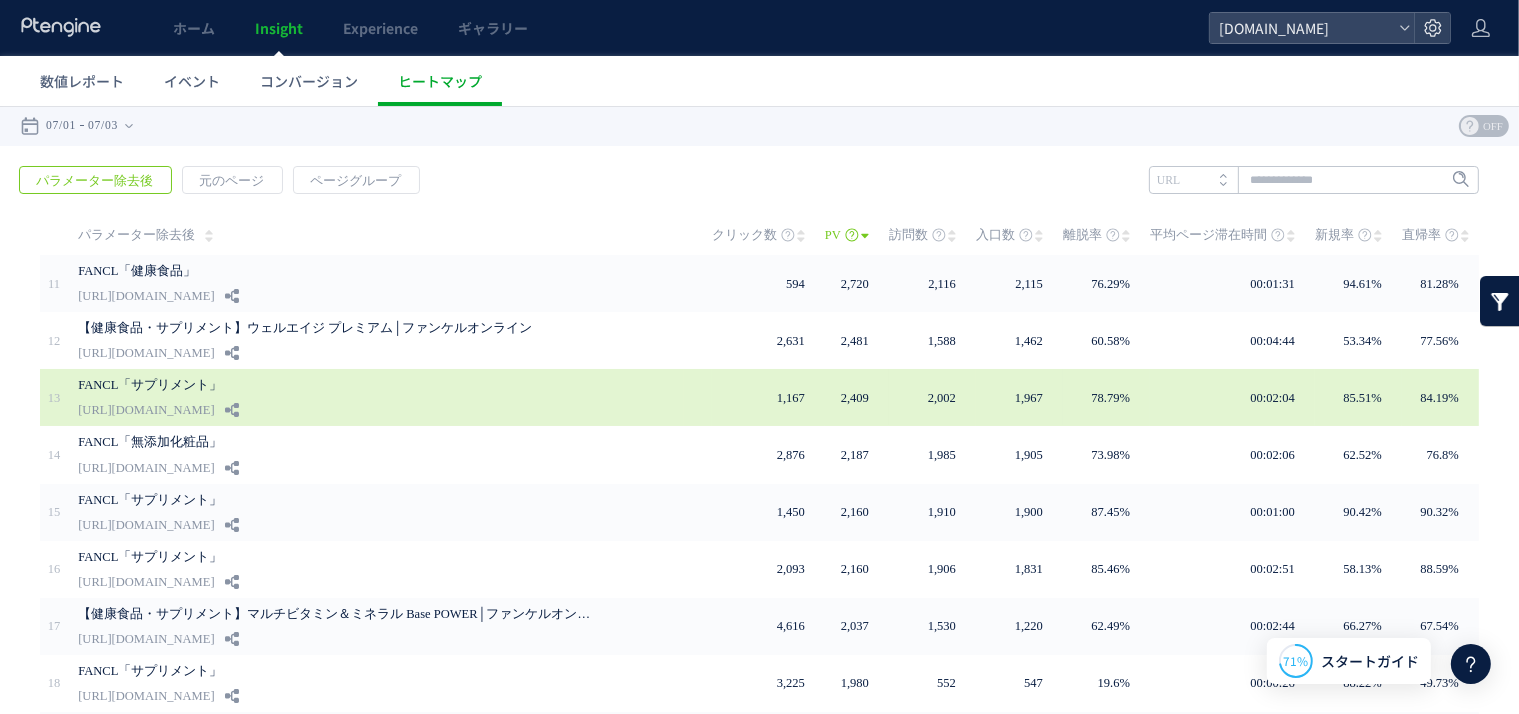 scroll, scrollTop: 0, scrollLeft: 0, axis: both 